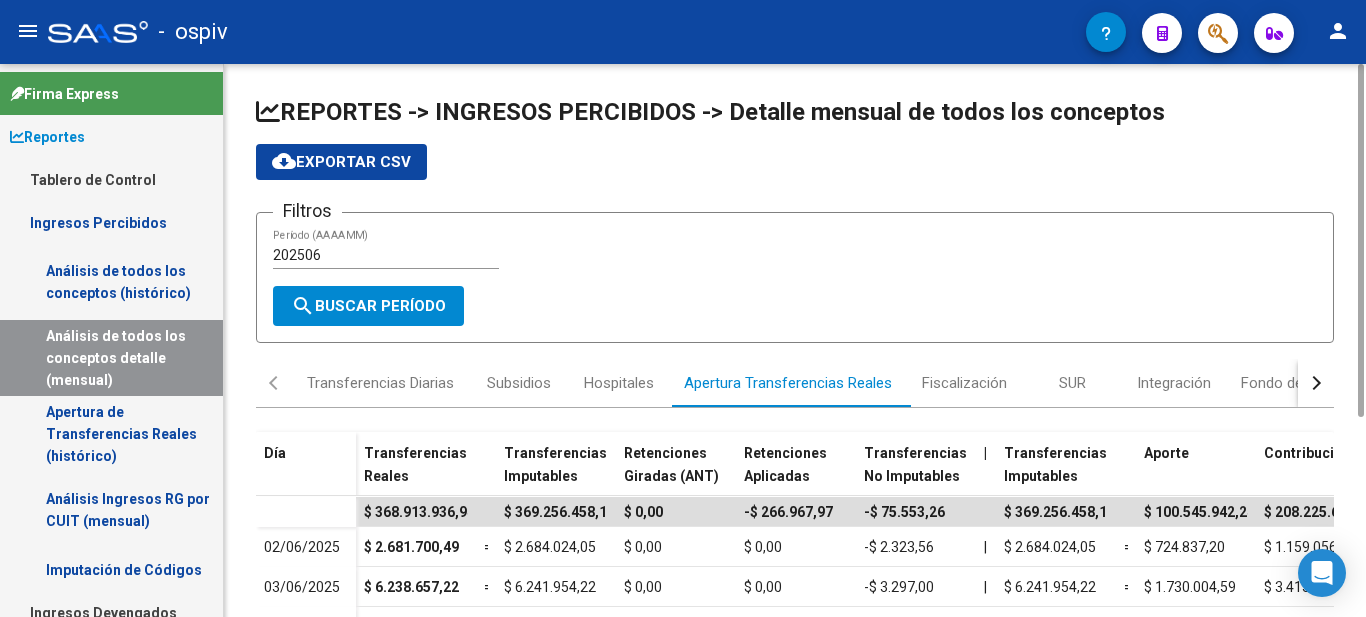 scroll, scrollTop: 0, scrollLeft: 0, axis: both 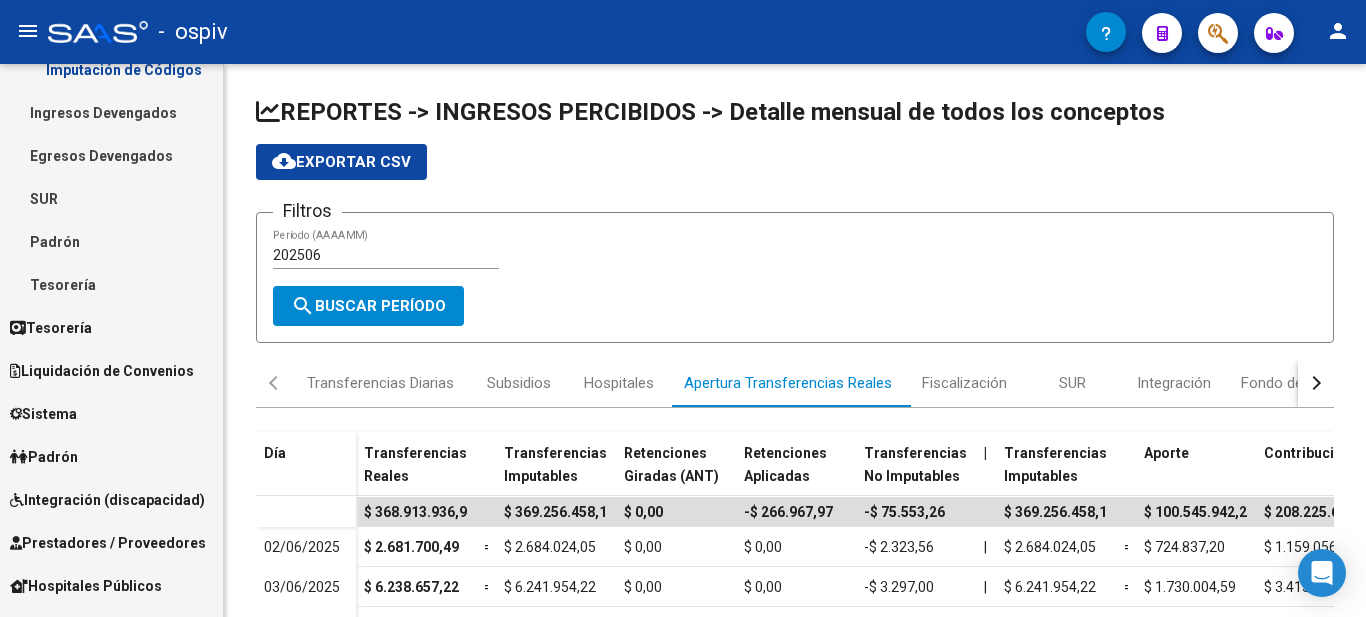 click on "Liquidación de Convenios" at bounding box center [102, 371] 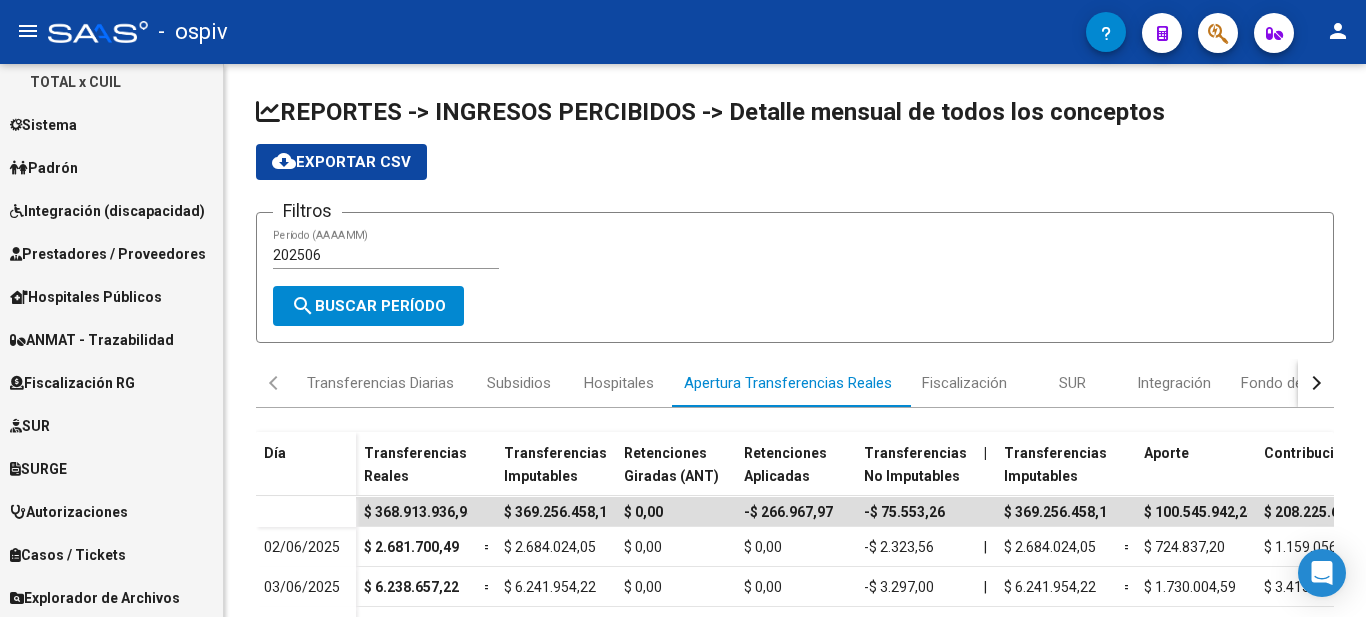 scroll, scrollTop: 800, scrollLeft: 0, axis: vertical 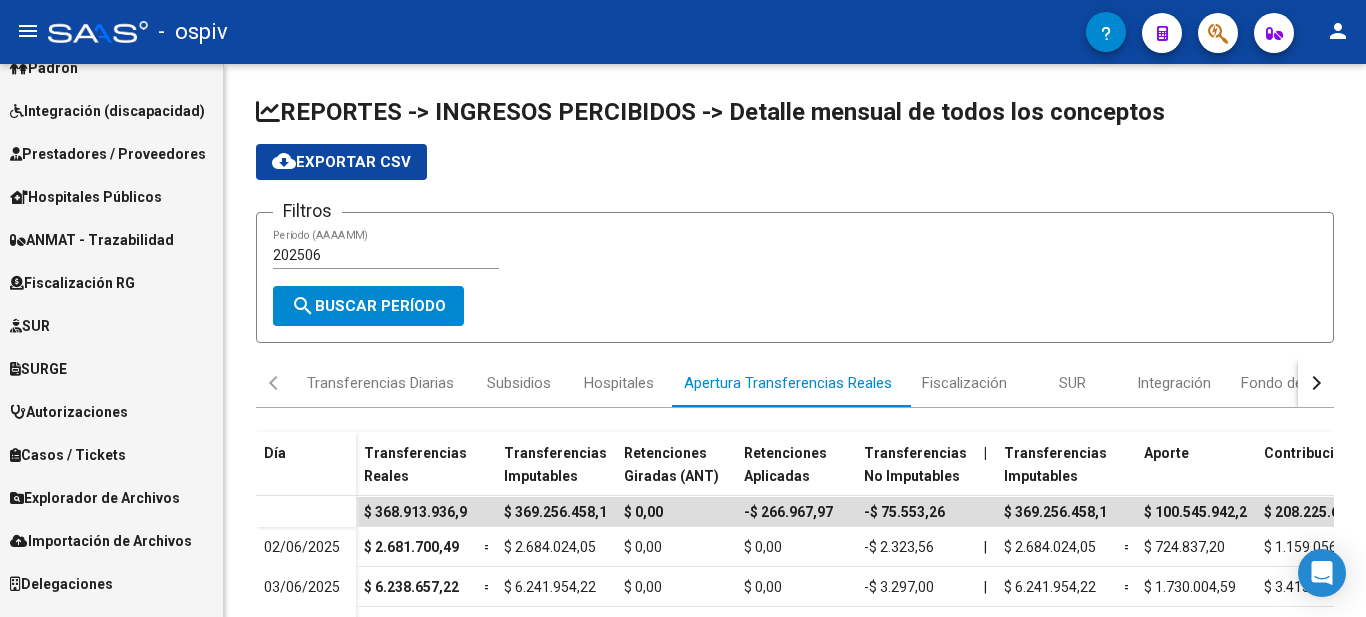click on "Autorizaciones" at bounding box center [111, 411] 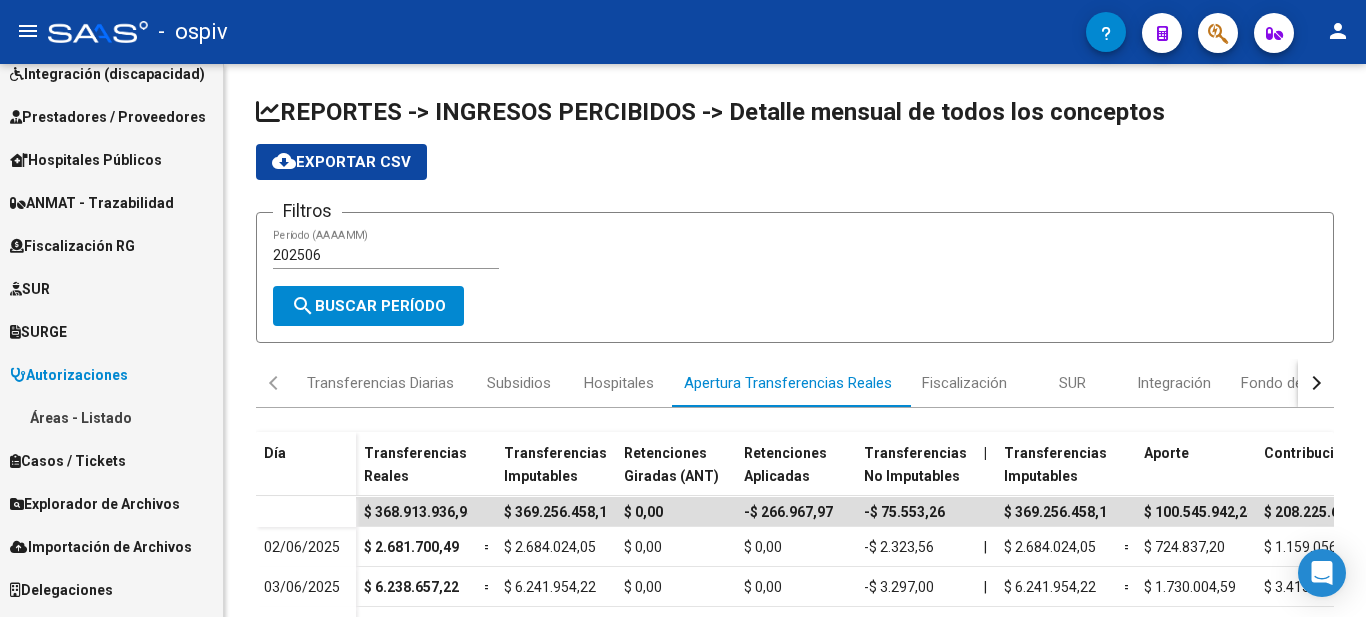 scroll, scrollTop: 241, scrollLeft: 0, axis: vertical 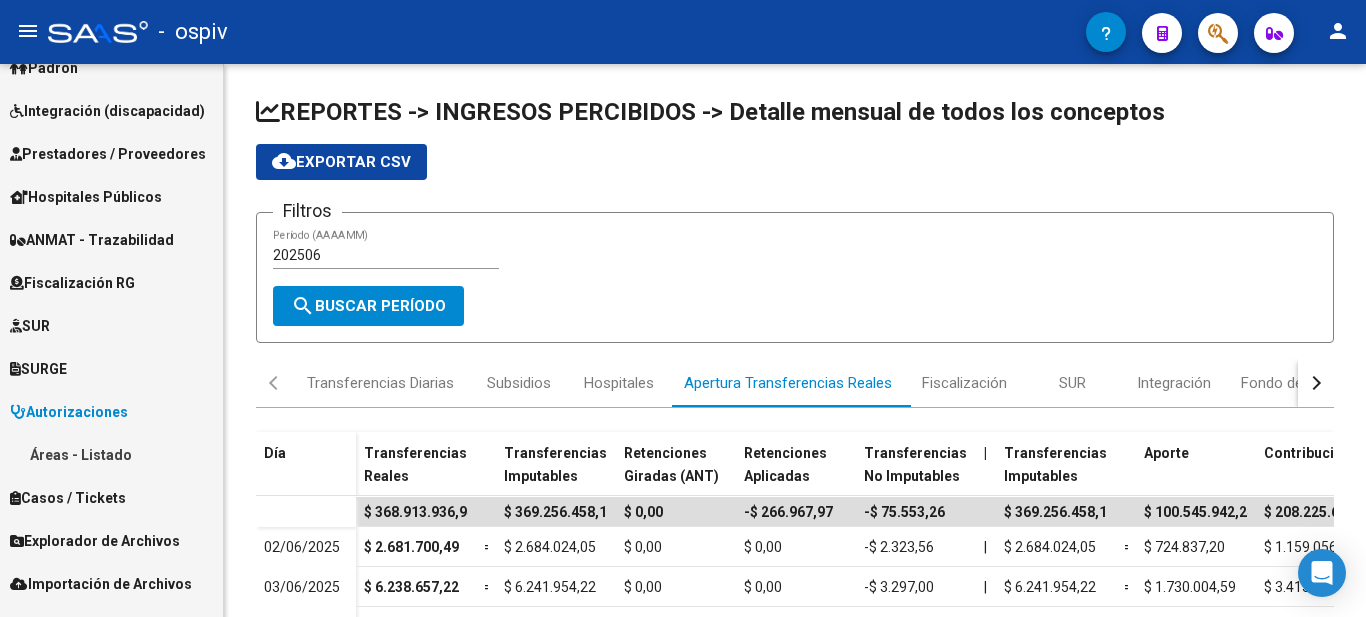 click on "Áreas - Listado" at bounding box center (111, 454) 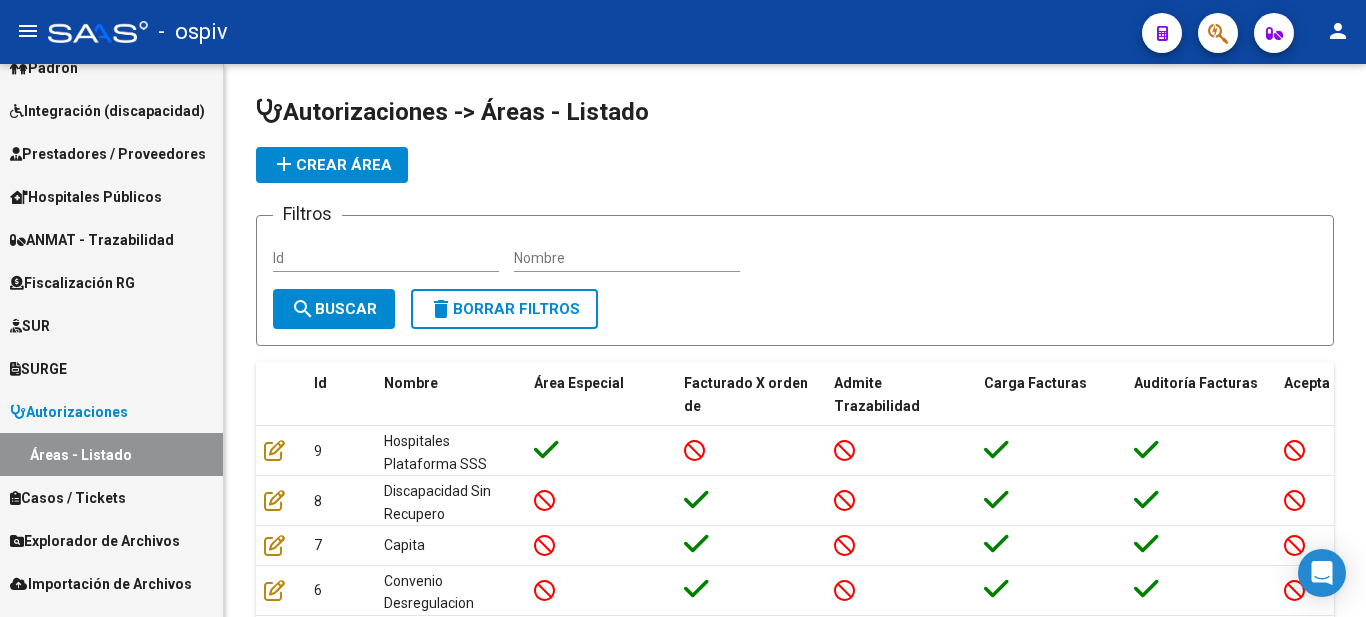 click on "Autorizaciones" at bounding box center (111, 411) 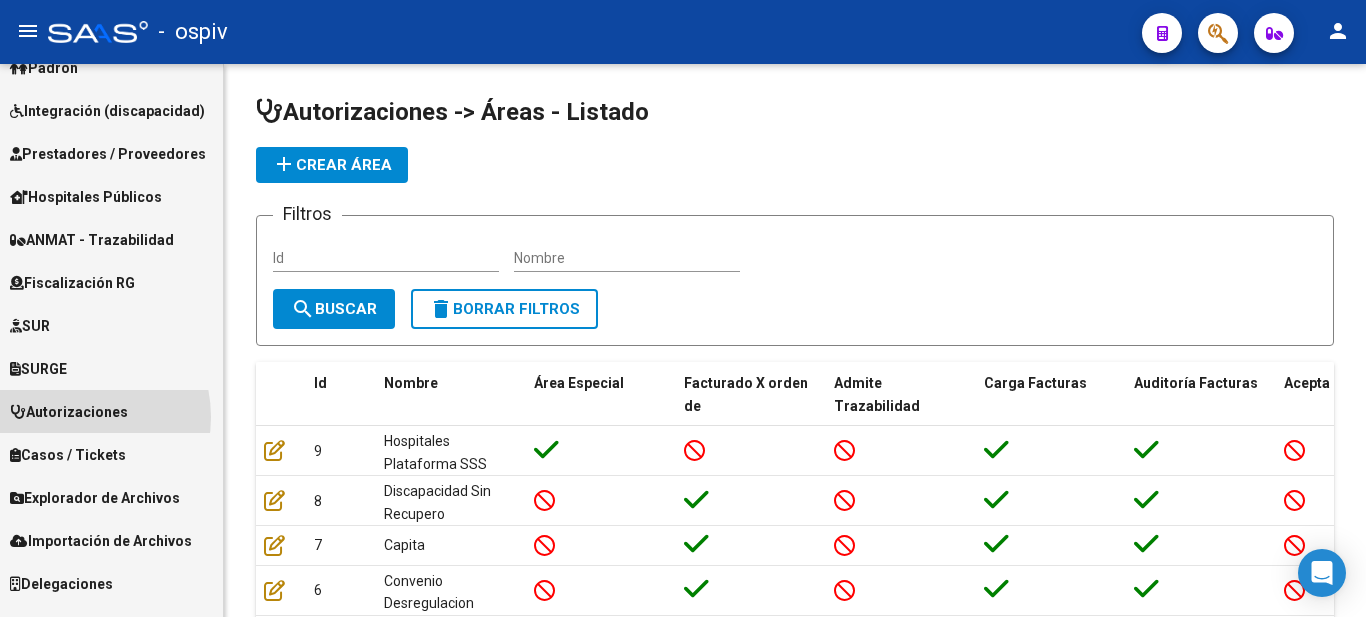 click on "Autorizaciones" at bounding box center (69, 412) 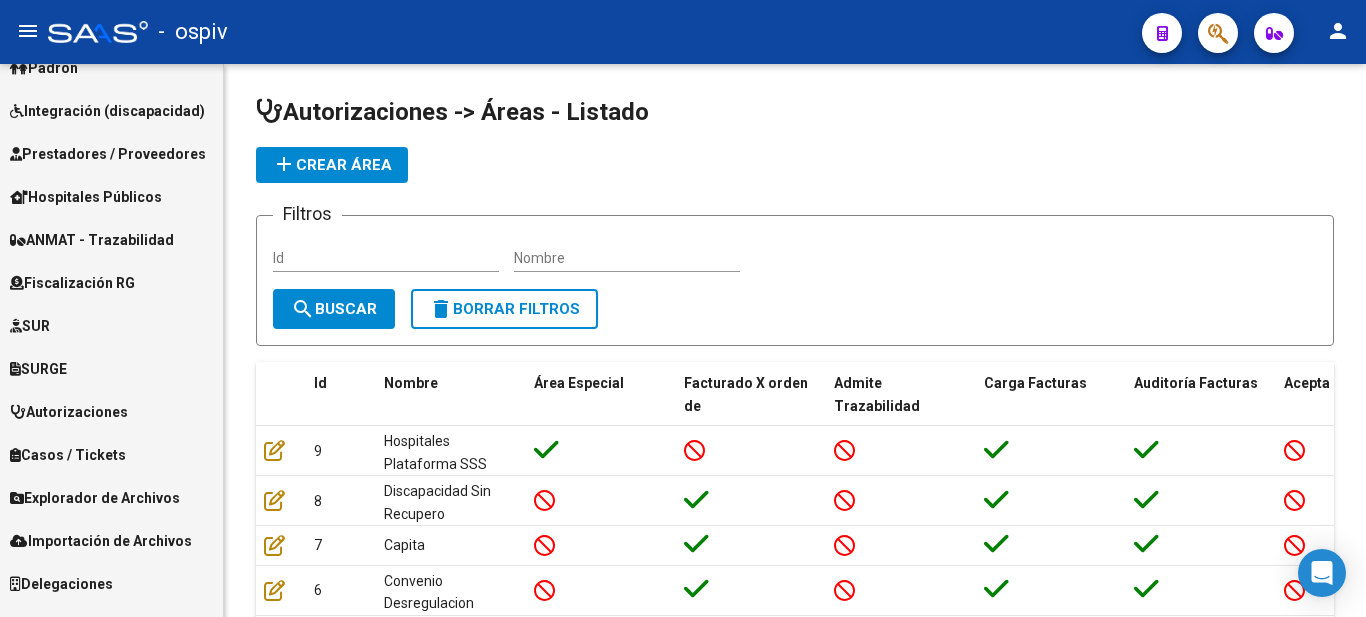 click on "Autorizaciones" at bounding box center [69, 412] 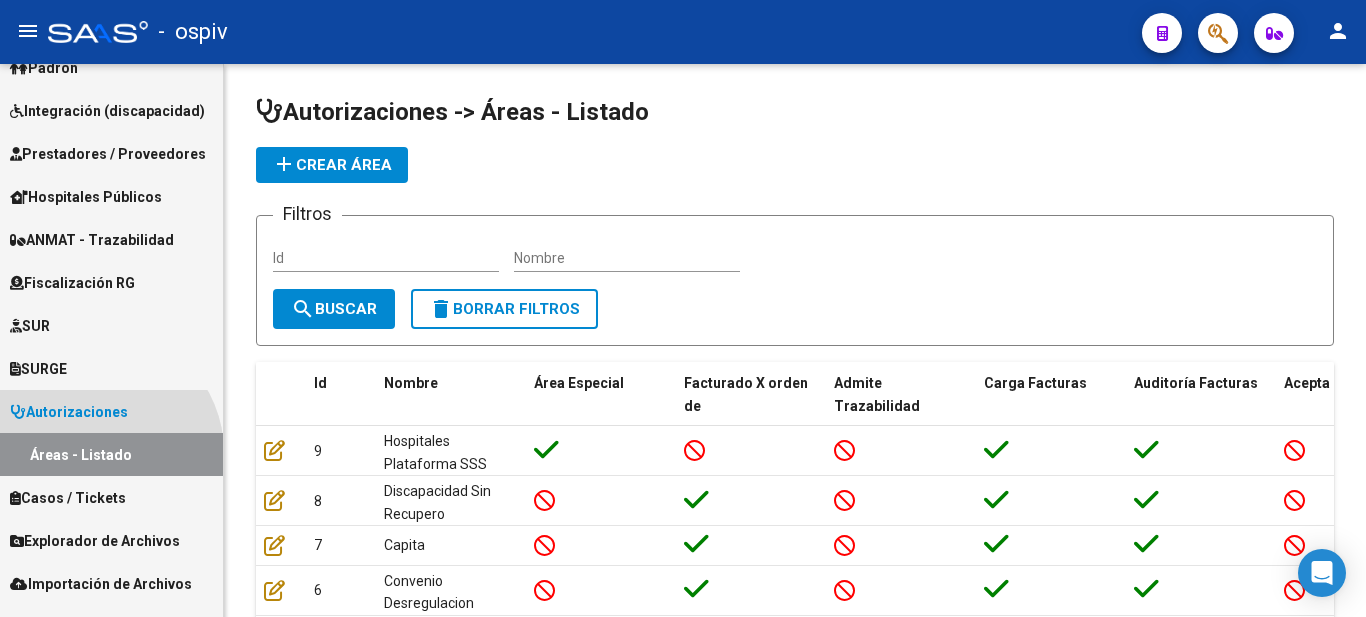click on "Áreas - Listado" at bounding box center (111, 454) 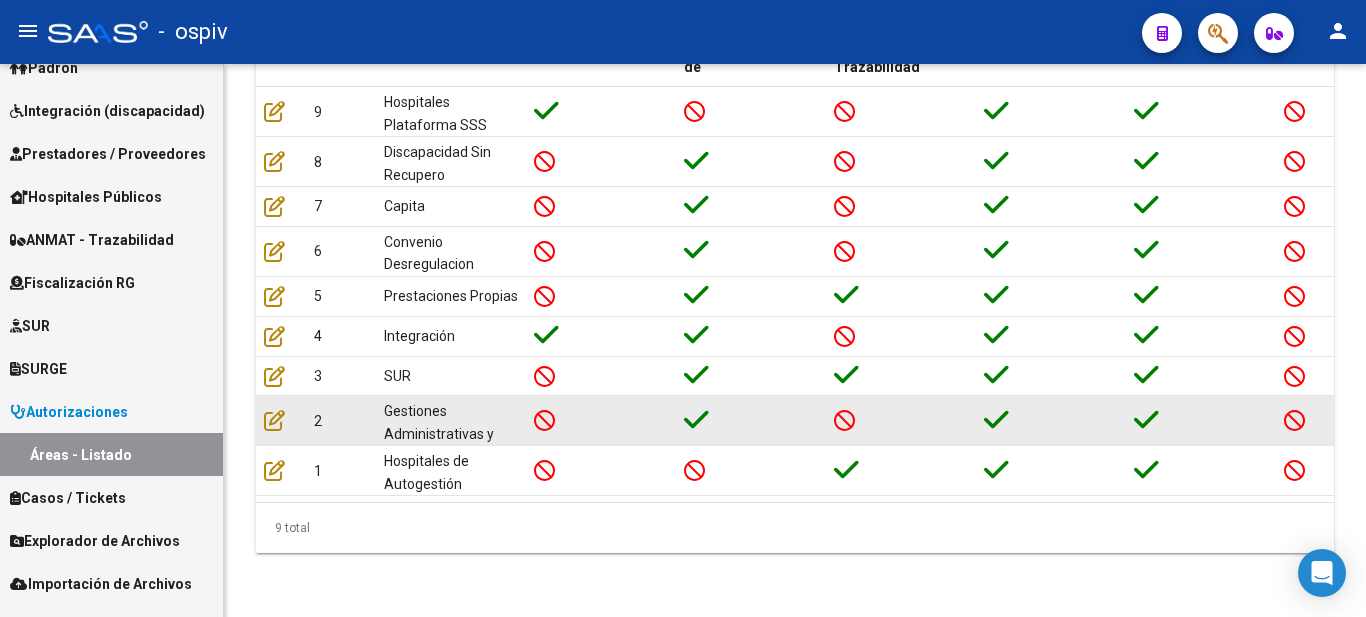 scroll, scrollTop: 0, scrollLeft: 0, axis: both 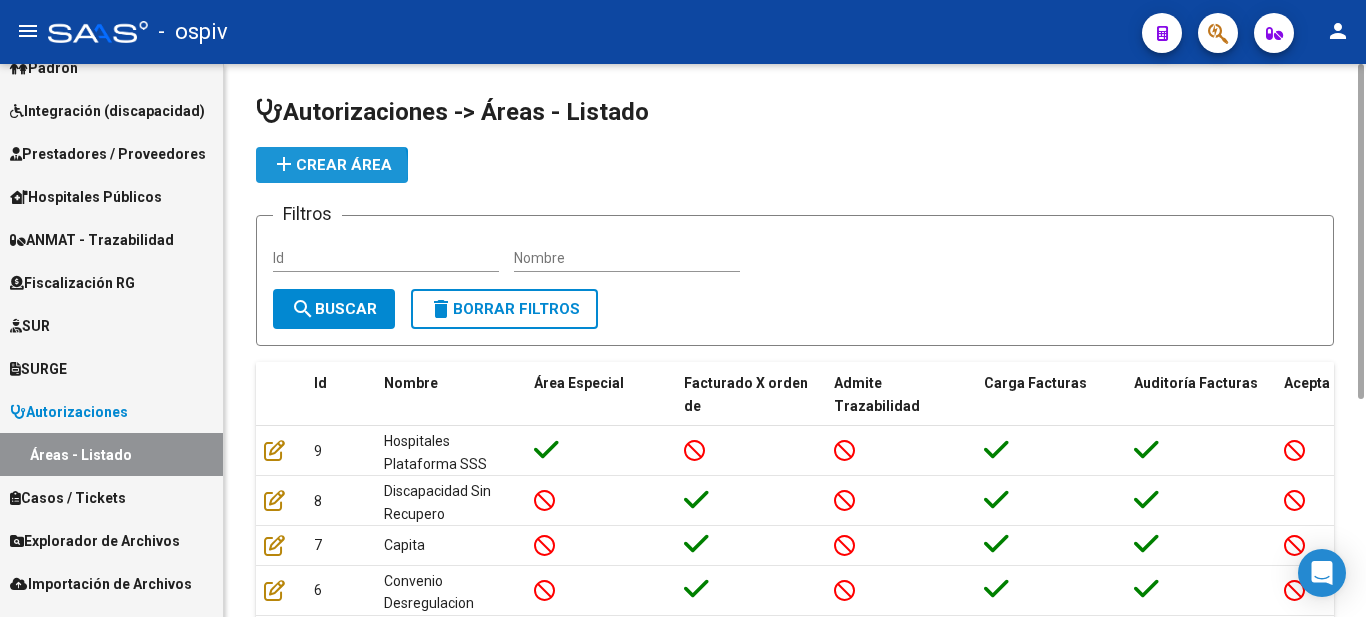 click on "add  Crear Área" 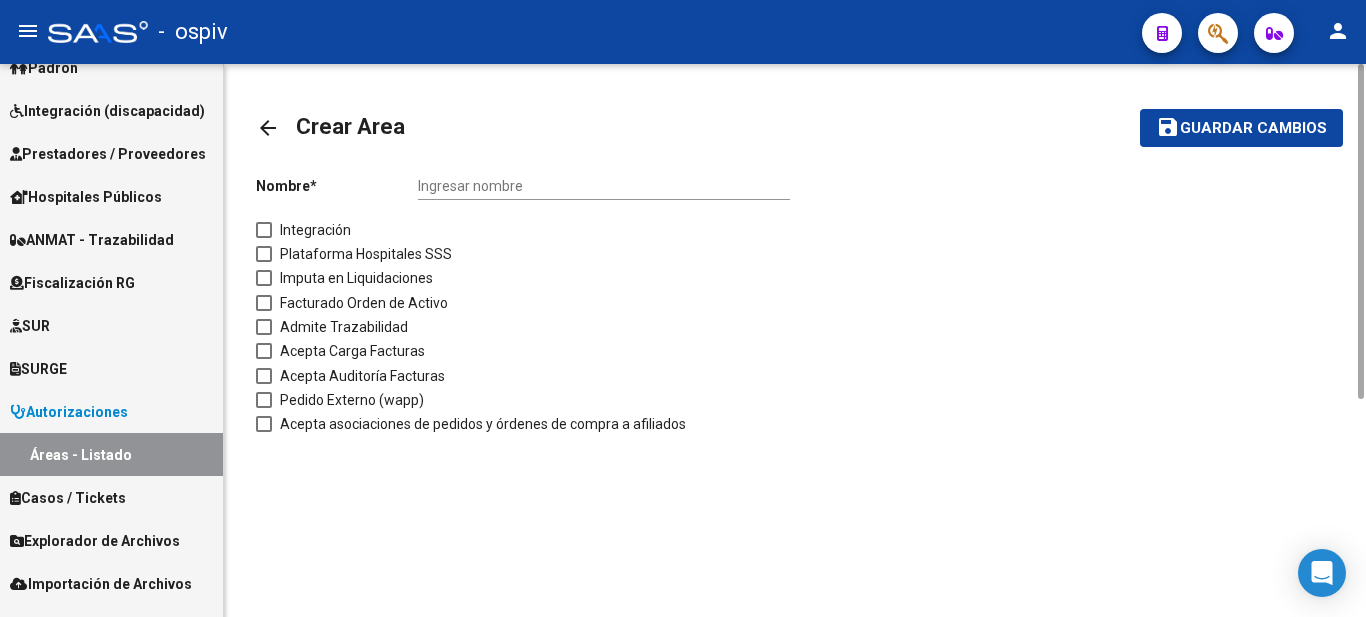click at bounding box center (264, 400) 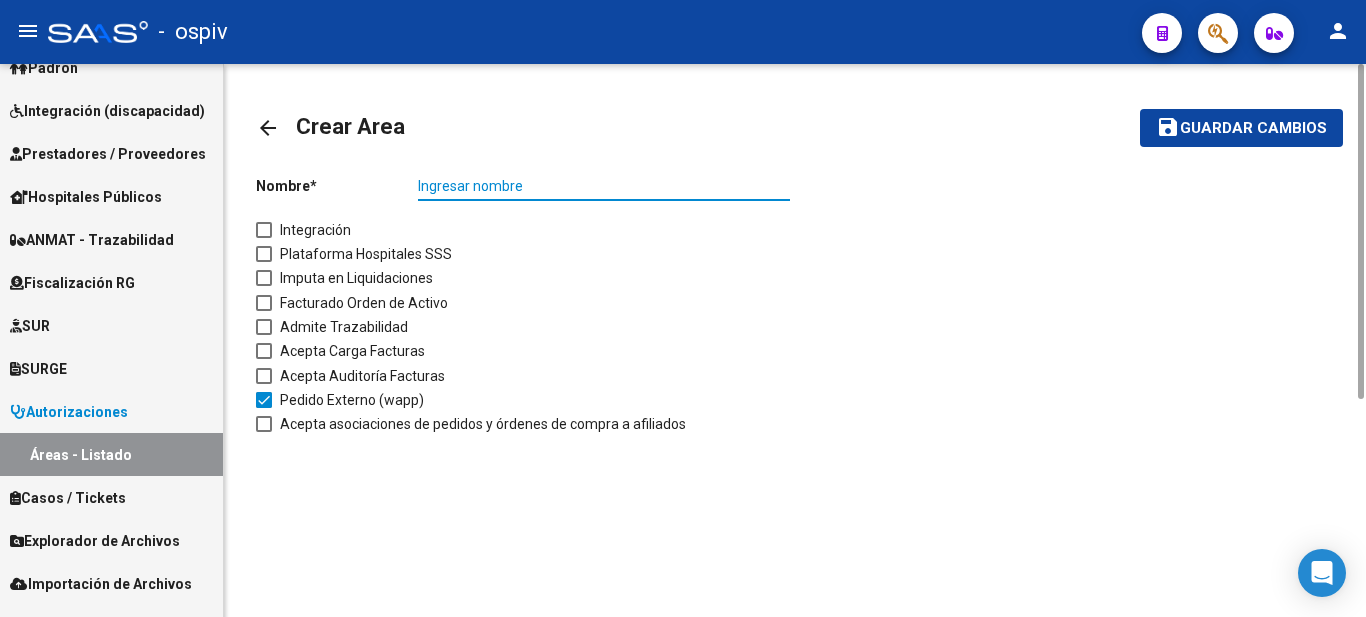 click on "Ingresar nombre" at bounding box center (604, 186) 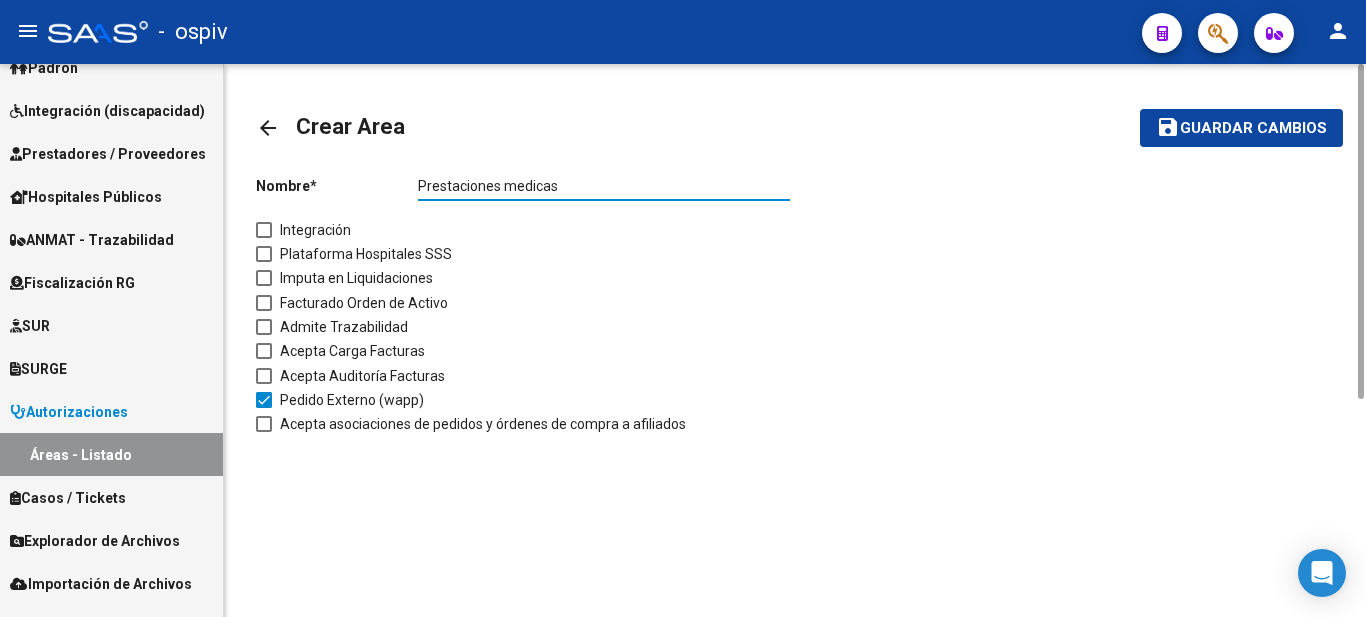 type on "Prestaciones medicas" 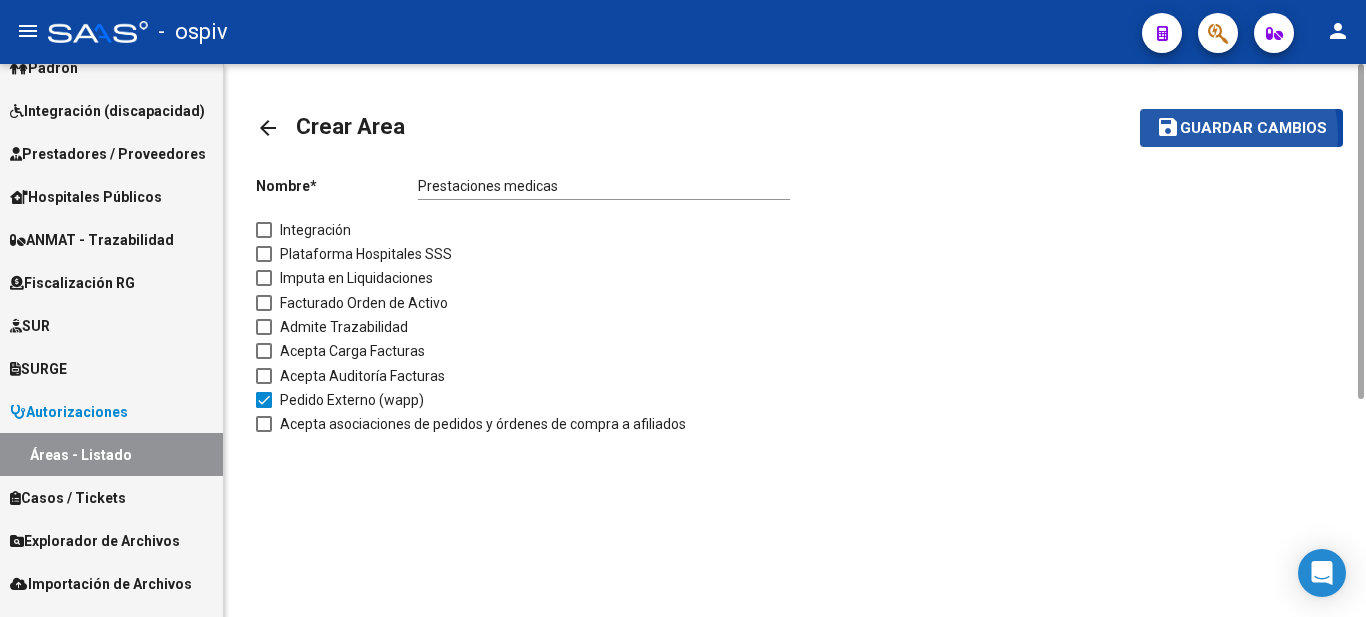 click on "Guardar cambios" 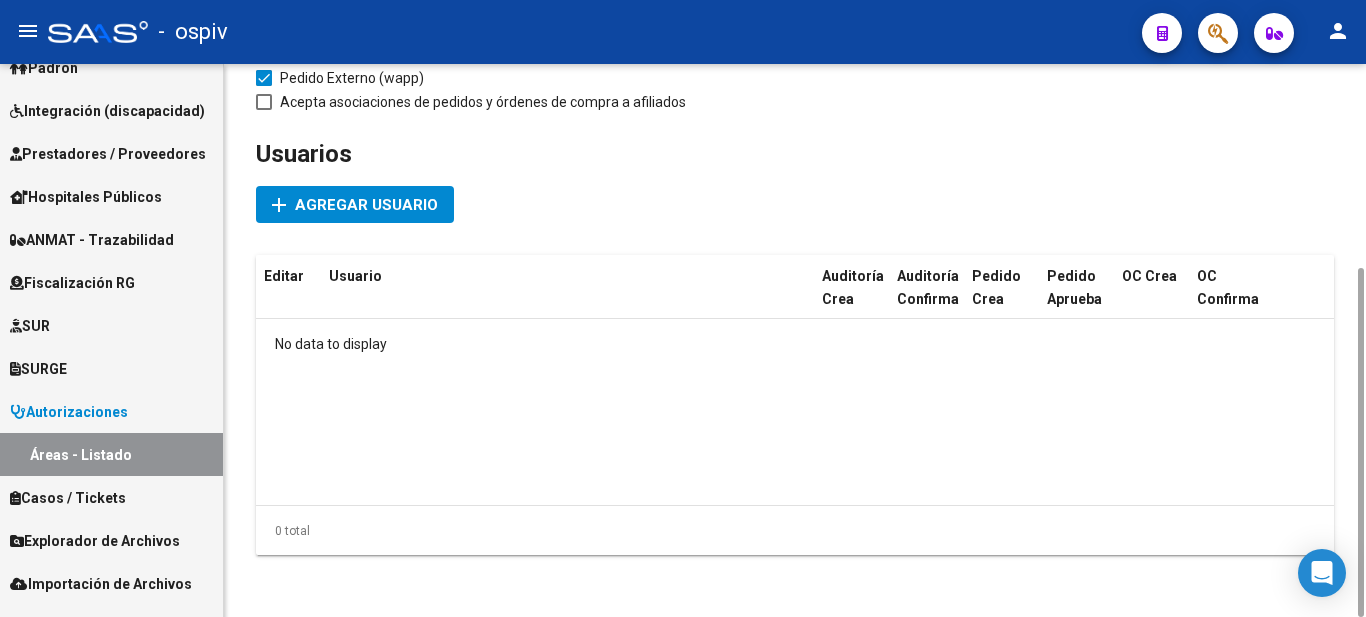 scroll, scrollTop: 0, scrollLeft: 0, axis: both 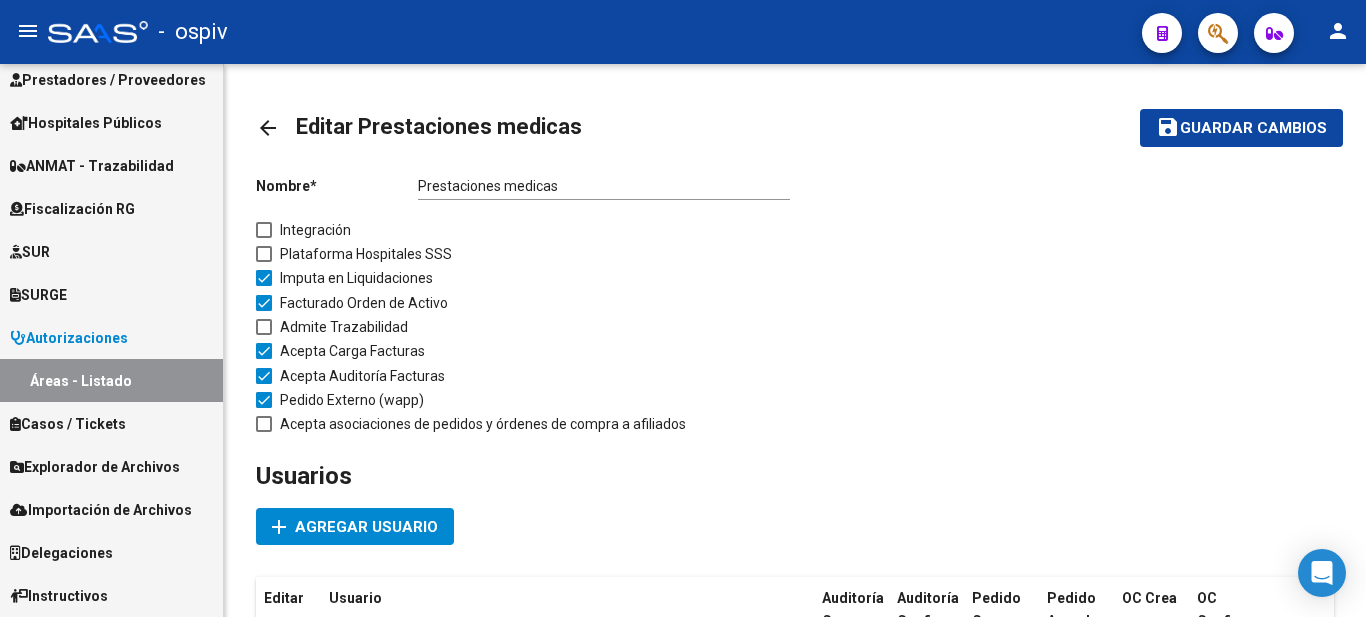 click on "Delegaciones" at bounding box center [61, 553] 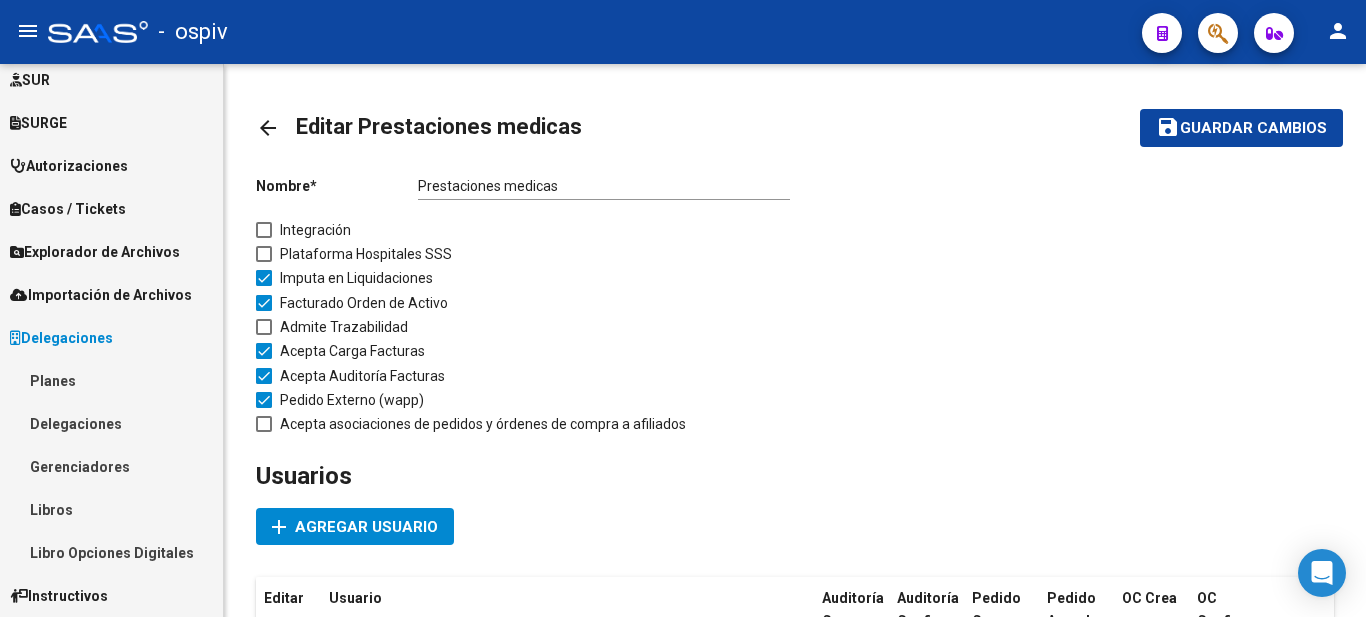 scroll, scrollTop: 287, scrollLeft: 0, axis: vertical 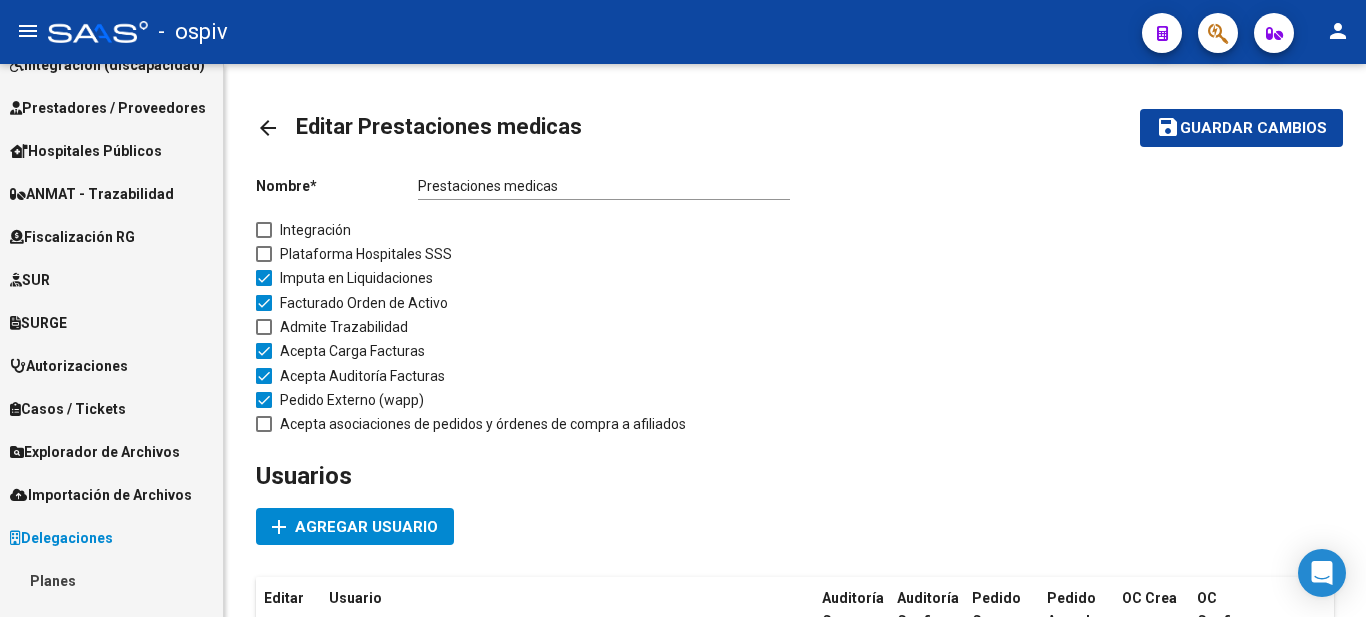 click on "Autorizaciones" at bounding box center (111, 365) 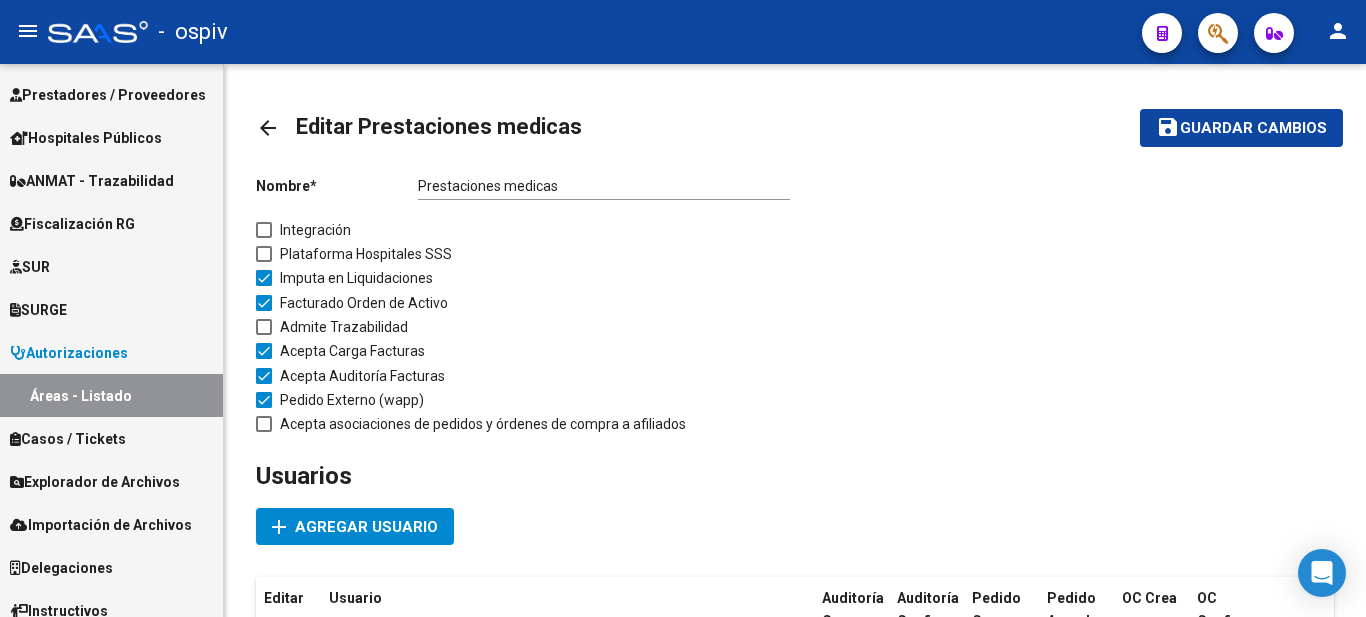 scroll, scrollTop: 315, scrollLeft: 0, axis: vertical 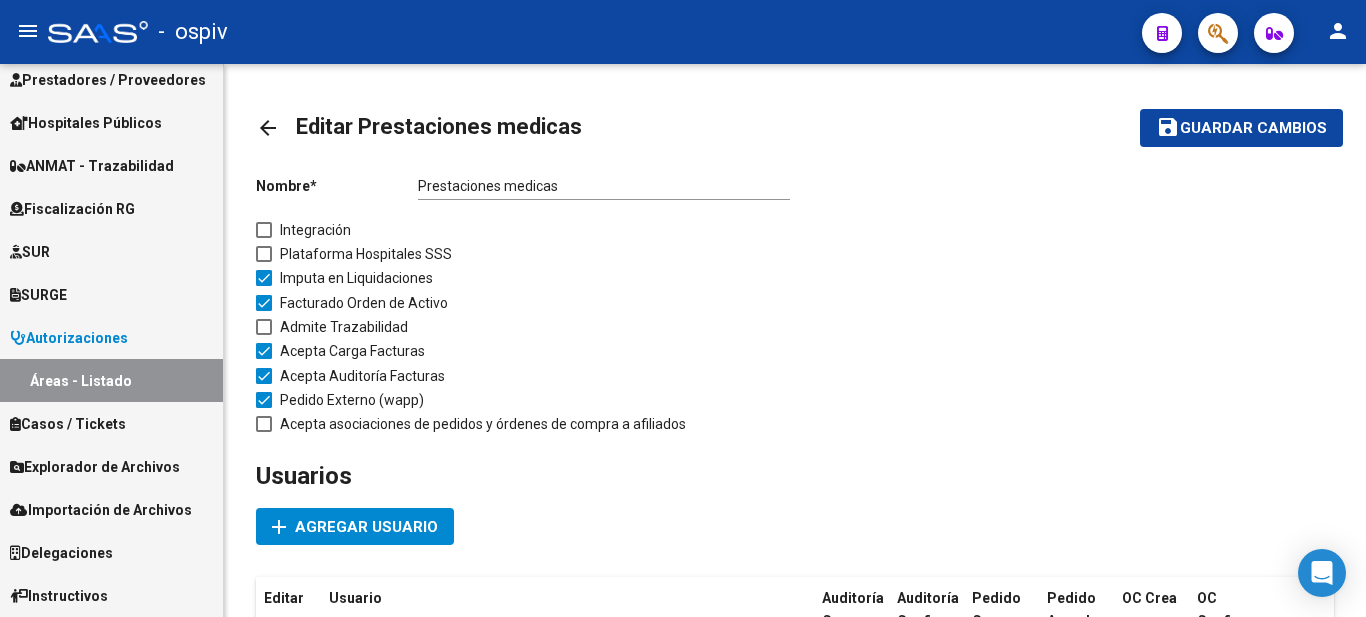 click on "Casos / Tickets" at bounding box center [68, 424] 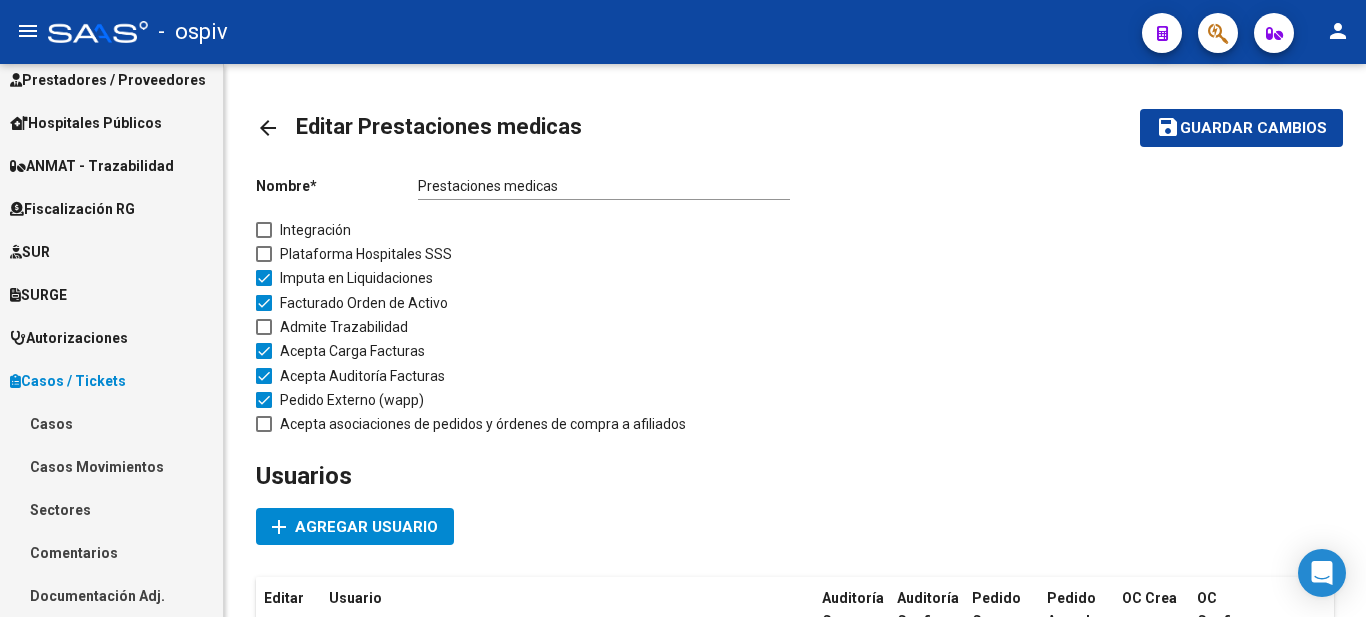 scroll, scrollTop: 415, scrollLeft: 0, axis: vertical 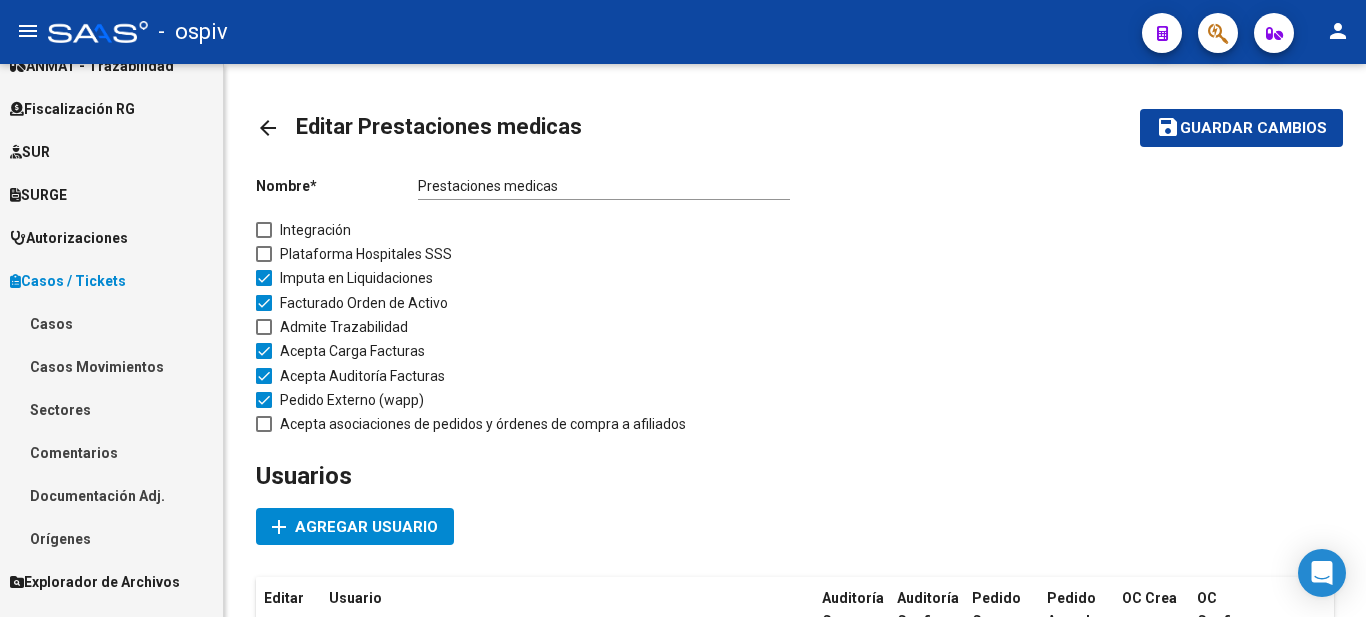 click on "Casos" at bounding box center [111, 323] 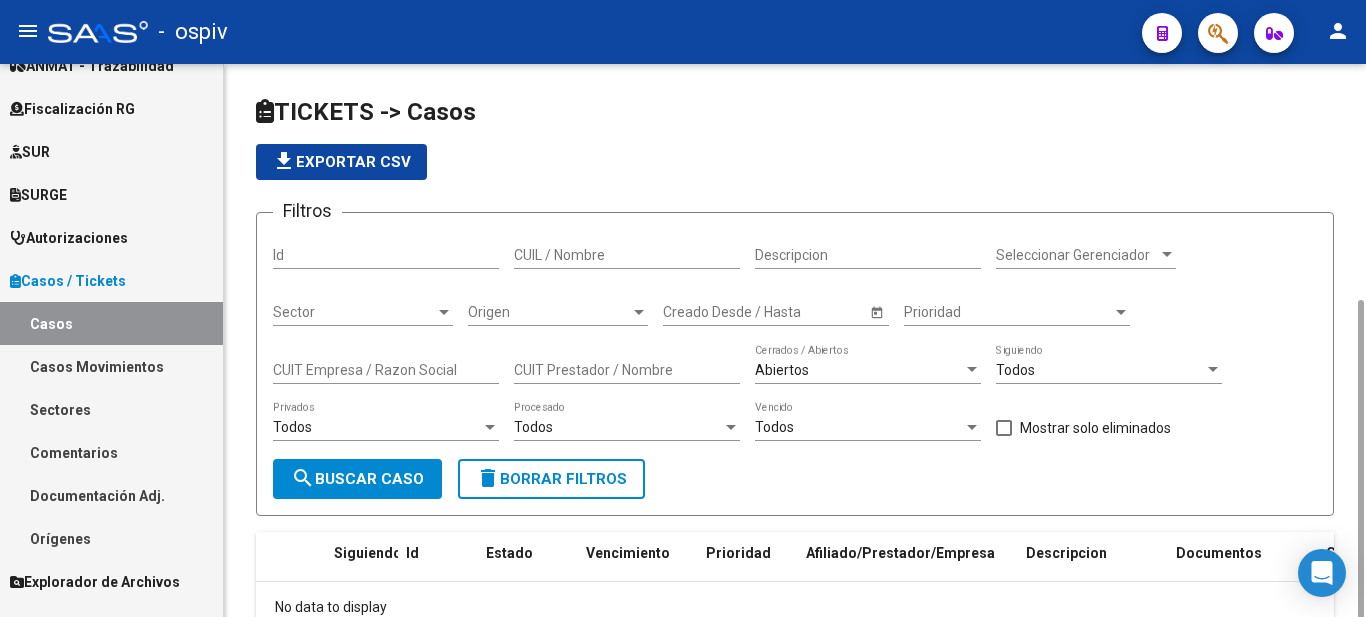 scroll, scrollTop: 130, scrollLeft: 0, axis: vertical 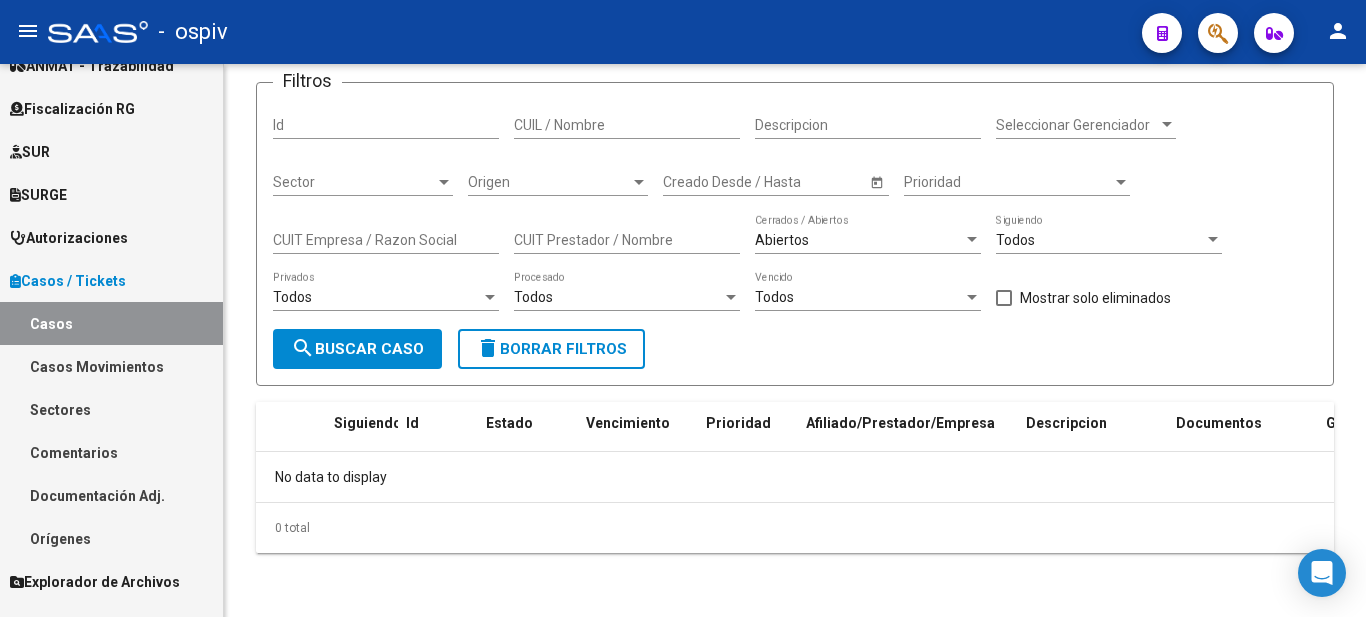 click on "Casos Movimientos" at bounding box center [111, 366] 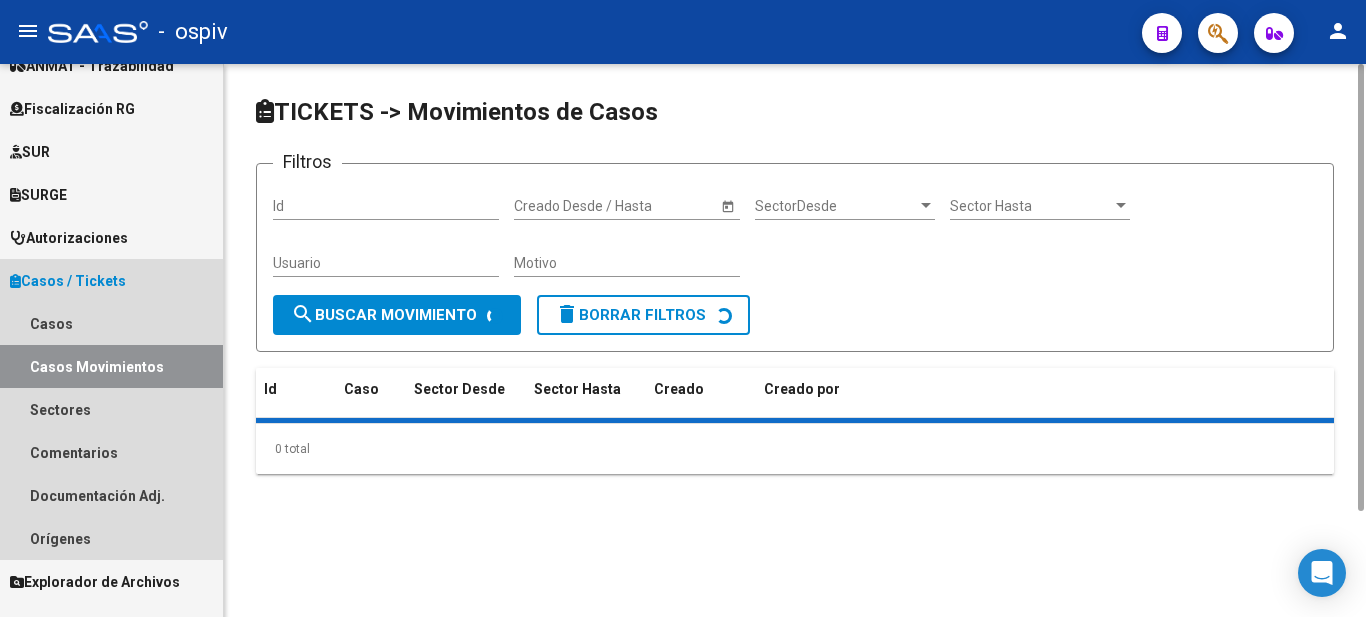 scroll, scrollTop: 0, scrollLeft: 0, axis: both 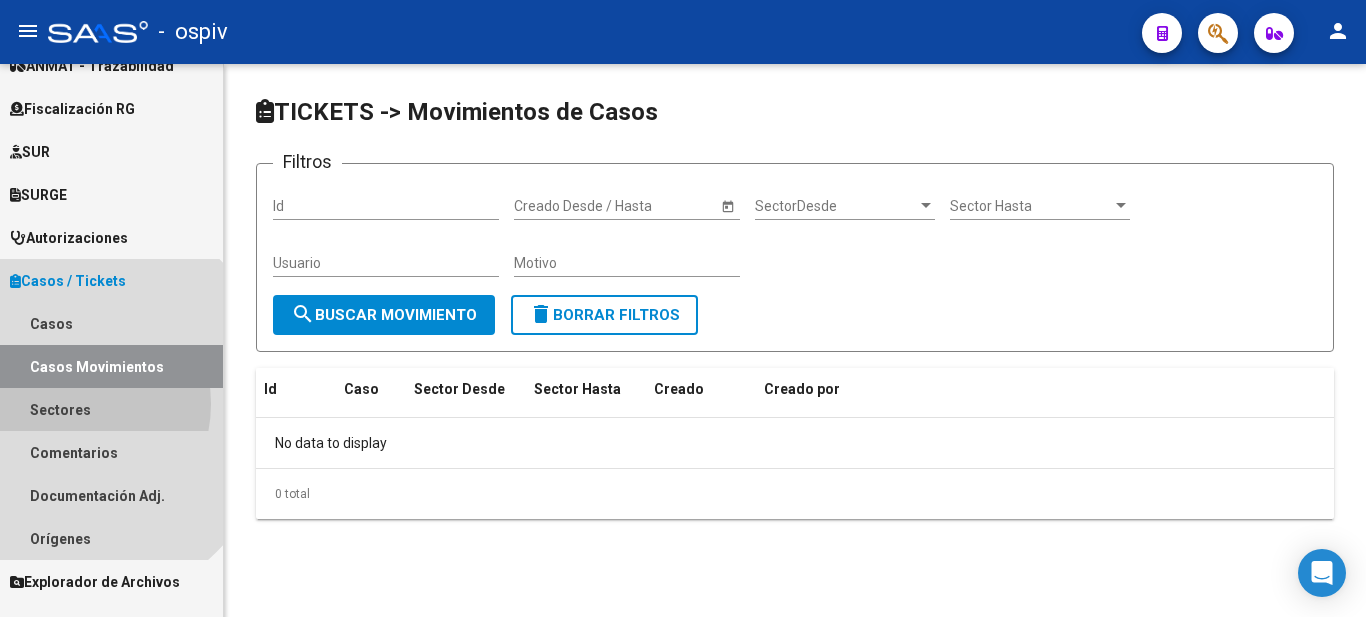 click on "Sectores" at bounding box center (111, 409) 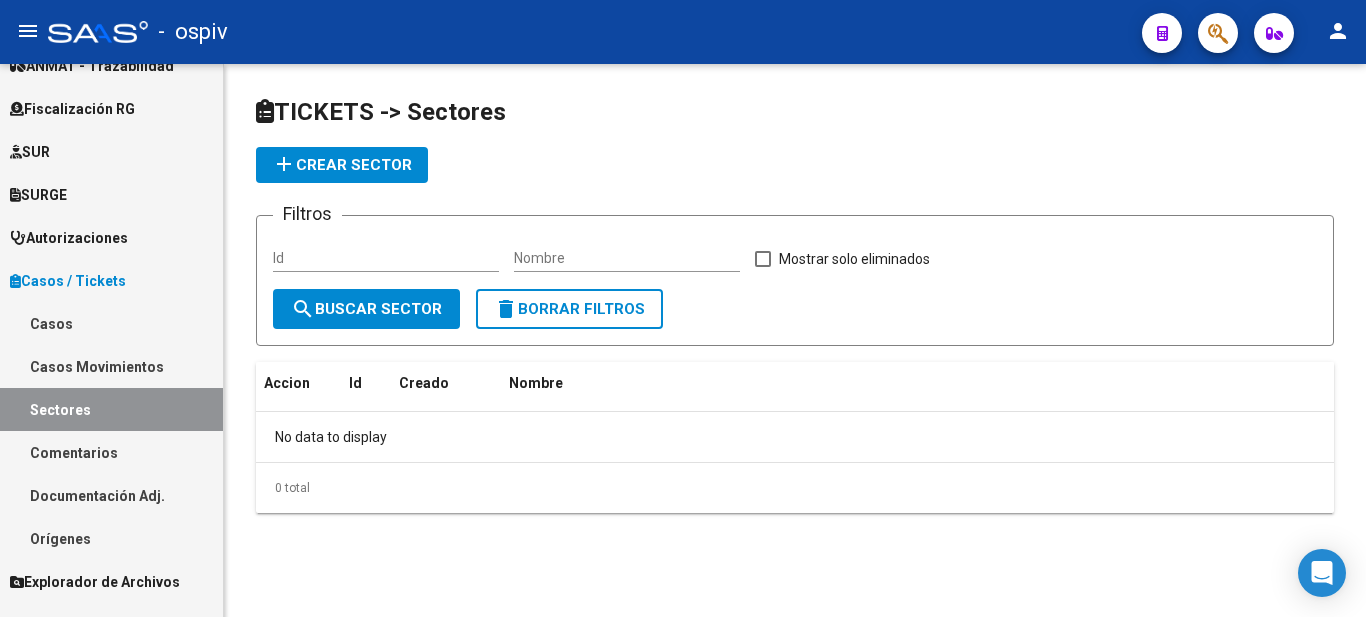 scroll, scrollTop: 515, scrollLeft: 0, axis: vertical 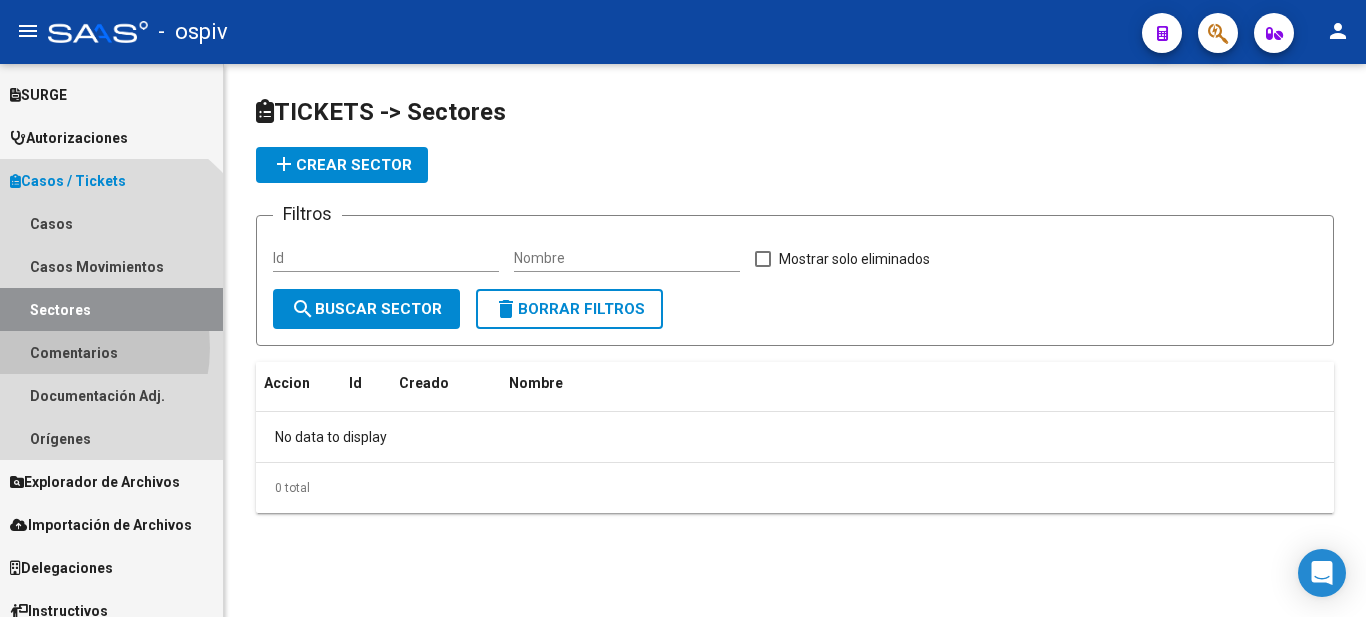 click on "Comentarios" at bounding box center [111, 352] 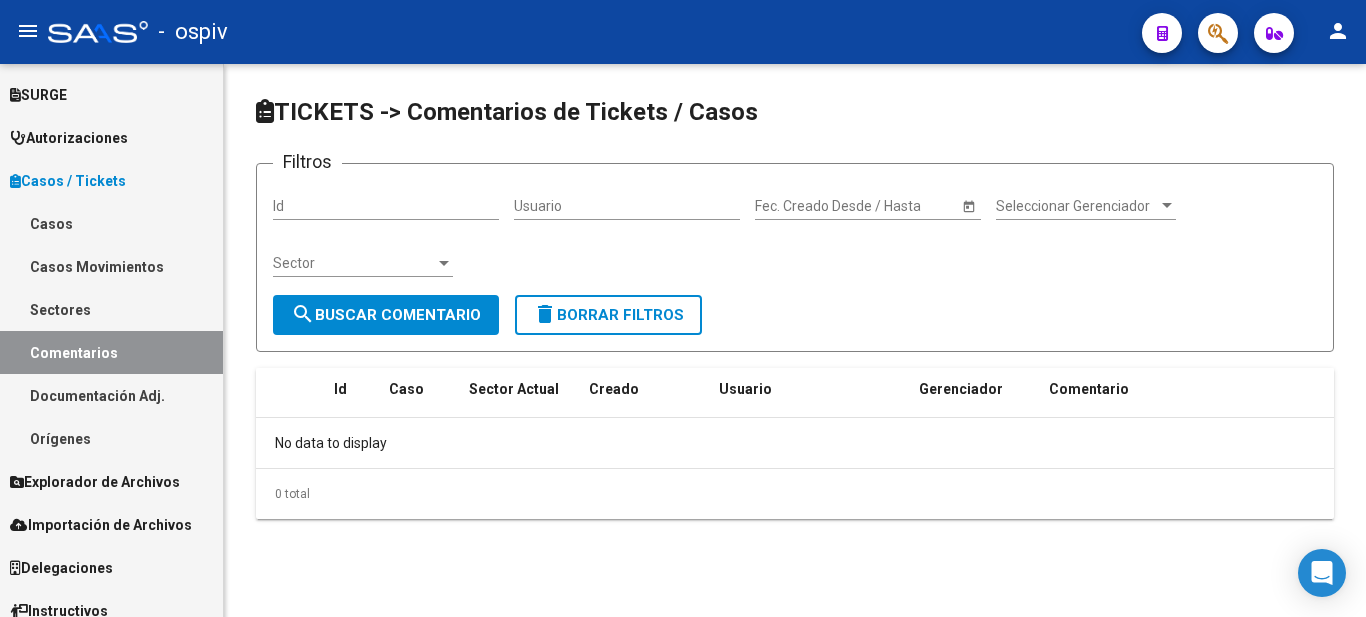 click on "Documentación Adj." at bounding box center (111, 395) 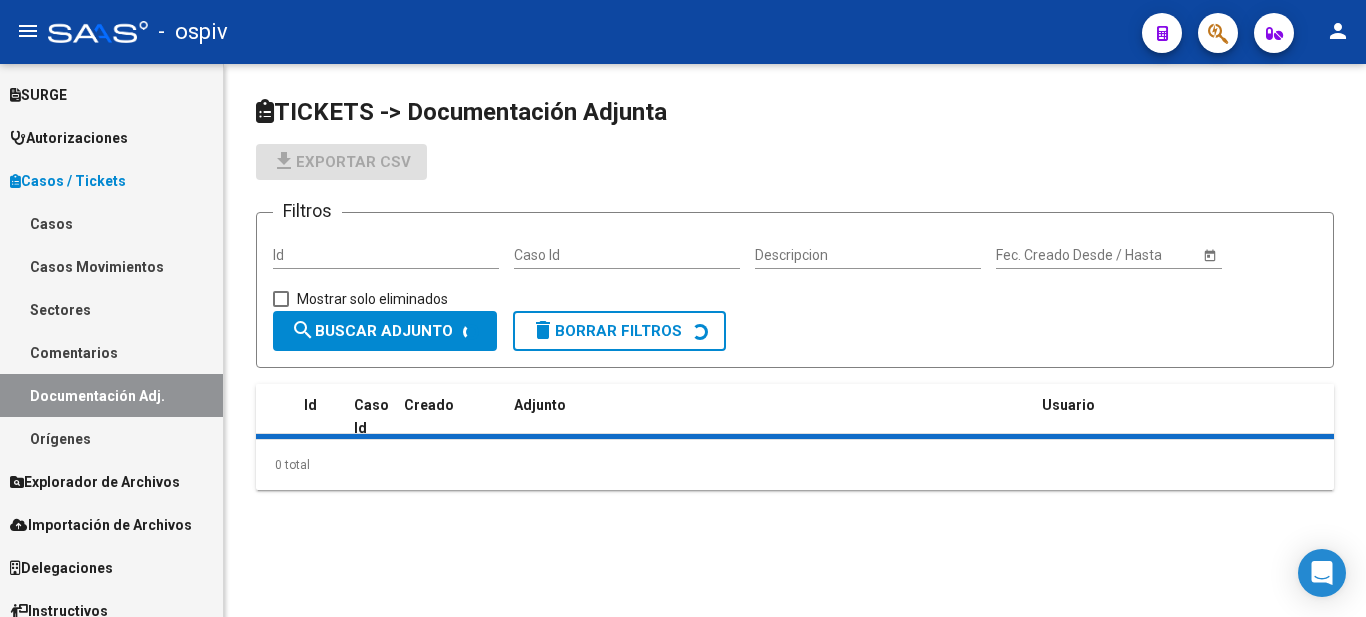 click on "Orígenes" at bounding box center (111, 438) 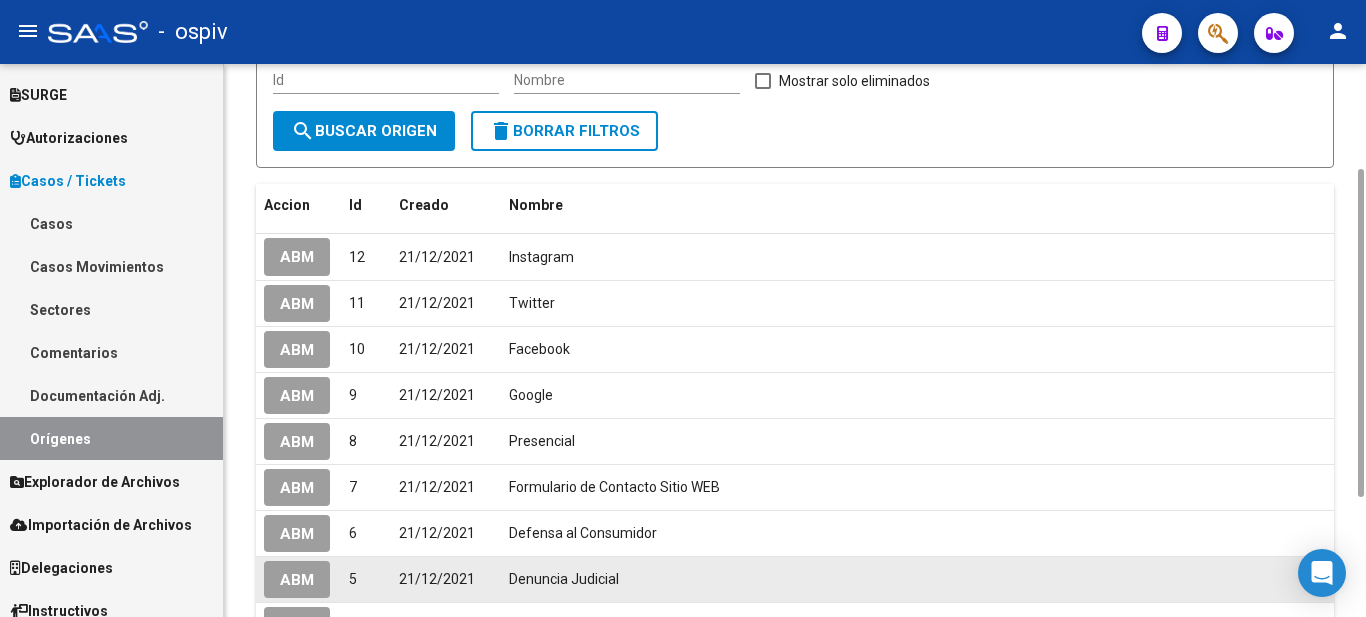 scroll, scrollTop: 378, scrollLeft: 0, axis: vertical 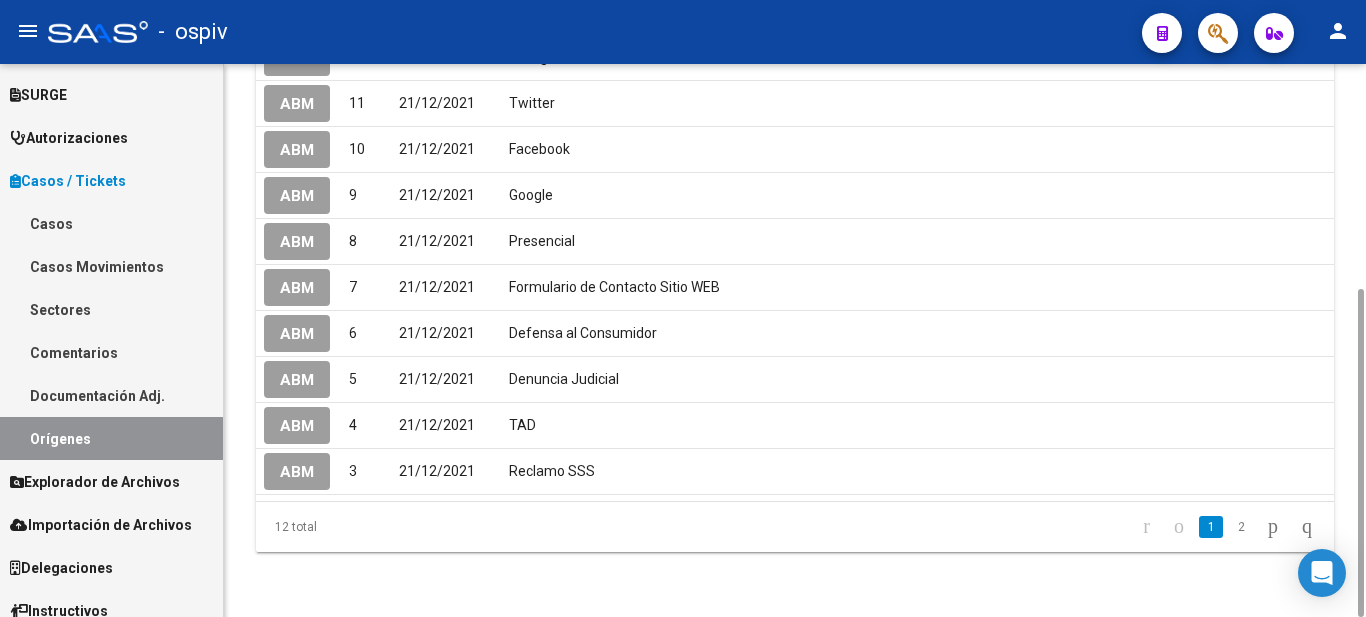 click on "2" 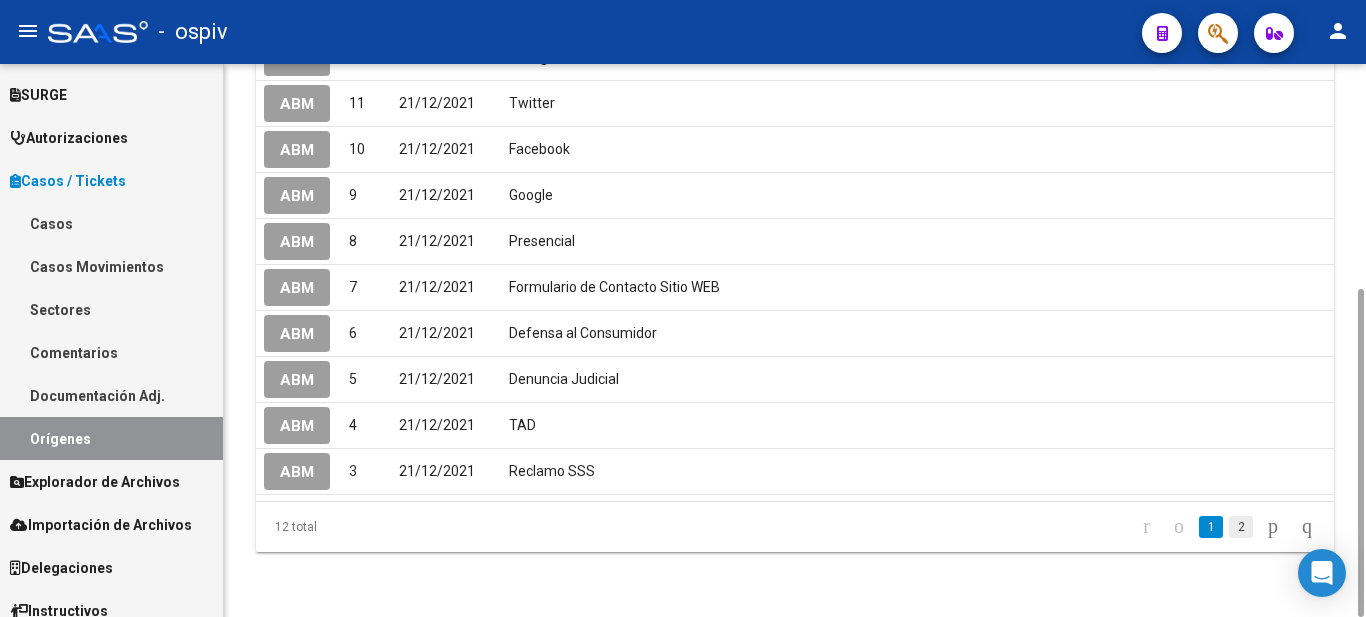 click on "2" 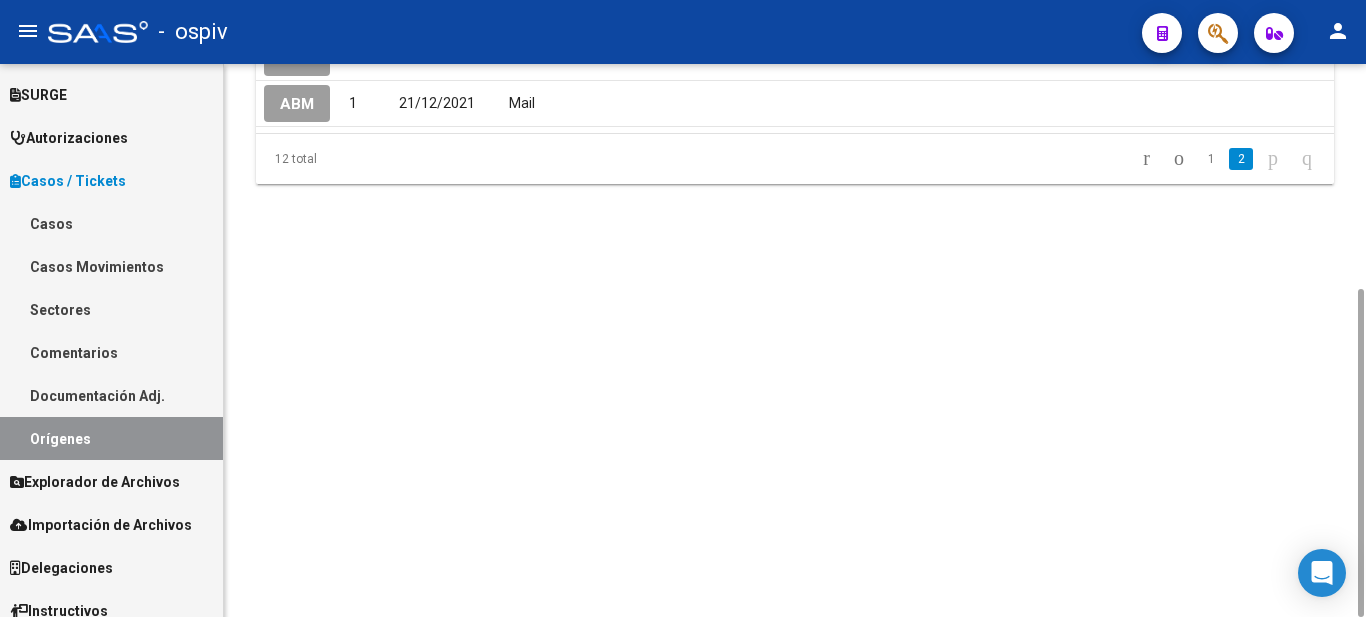 scroll, scrollTop: 0, scrollLeft: 0, axis: both 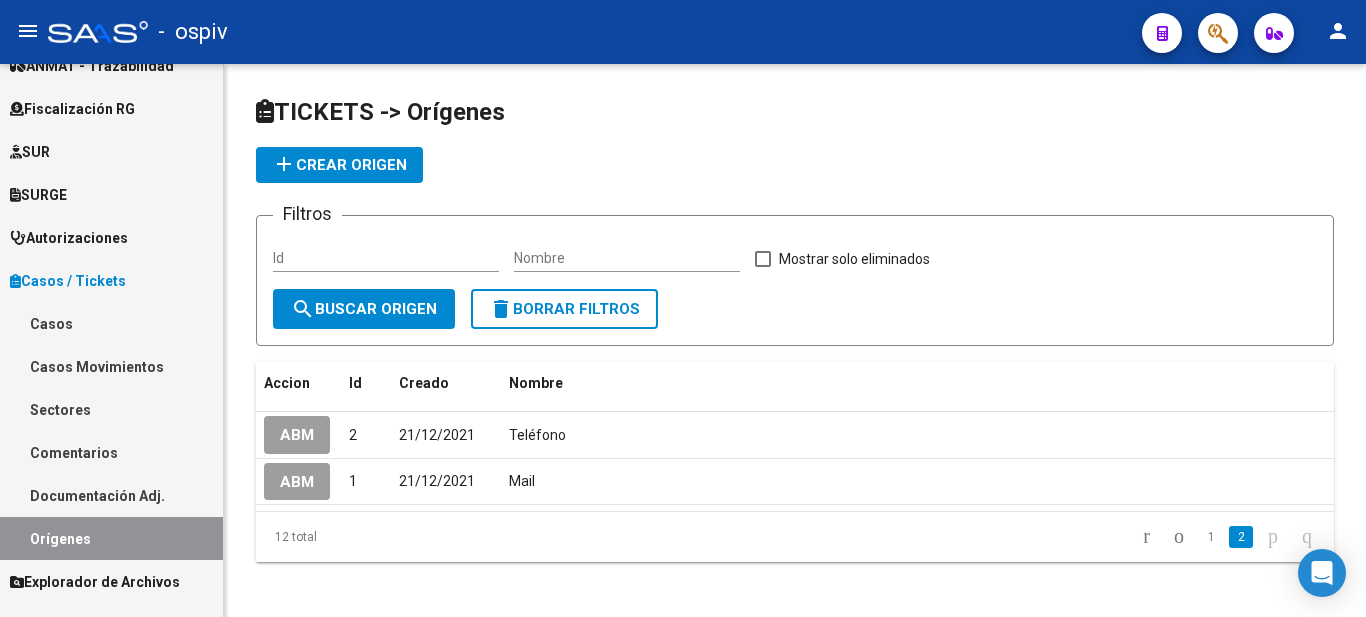 click on "Casos / Tickets" at bounding box center (68, 281) 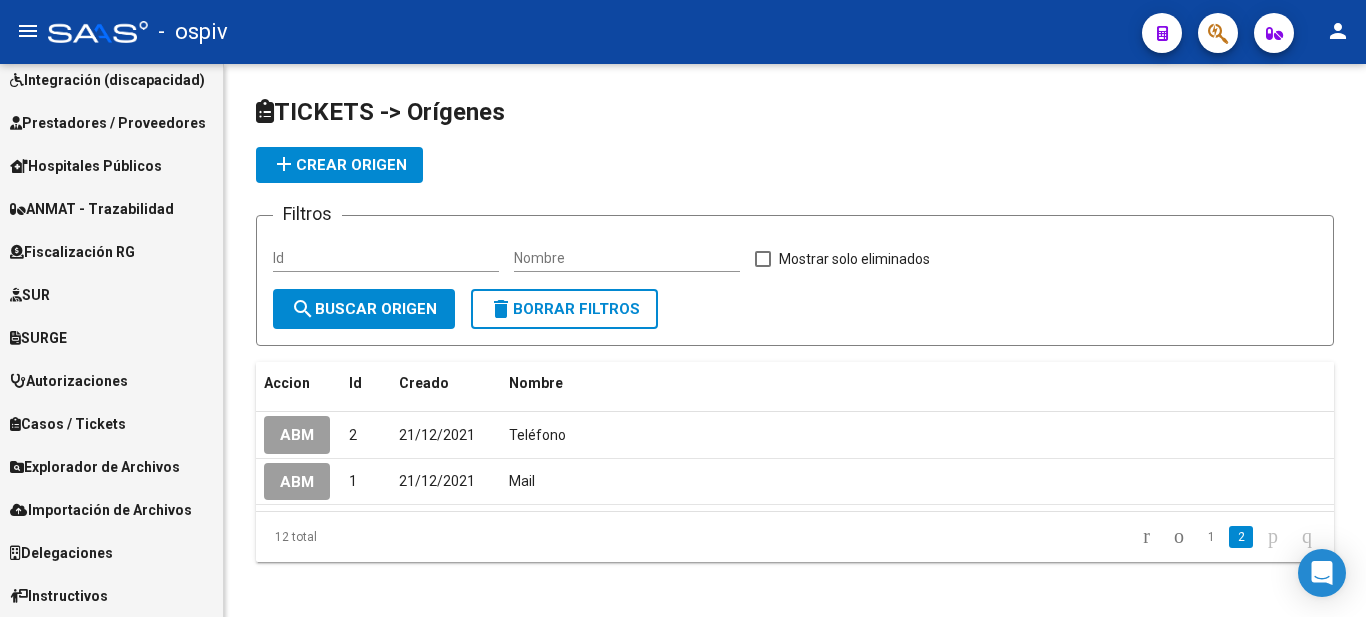 scroll, scrollTop: 272, scrollLeft: 0, axis: vertical 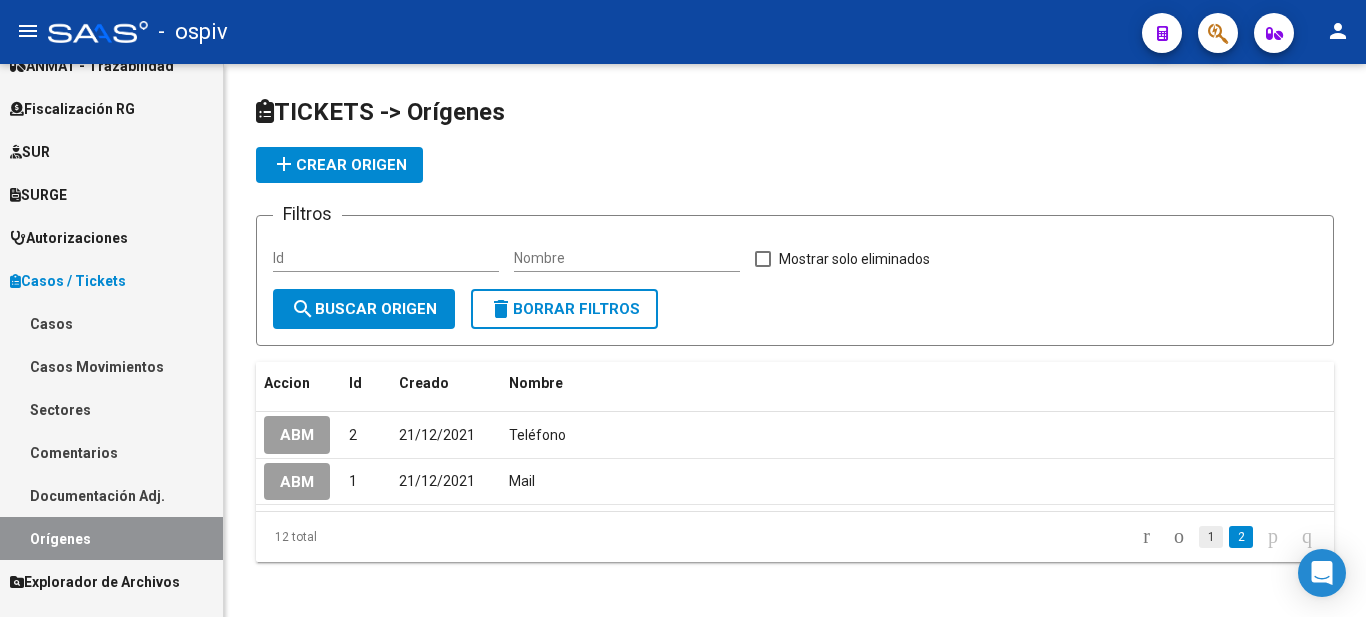 click on "1" 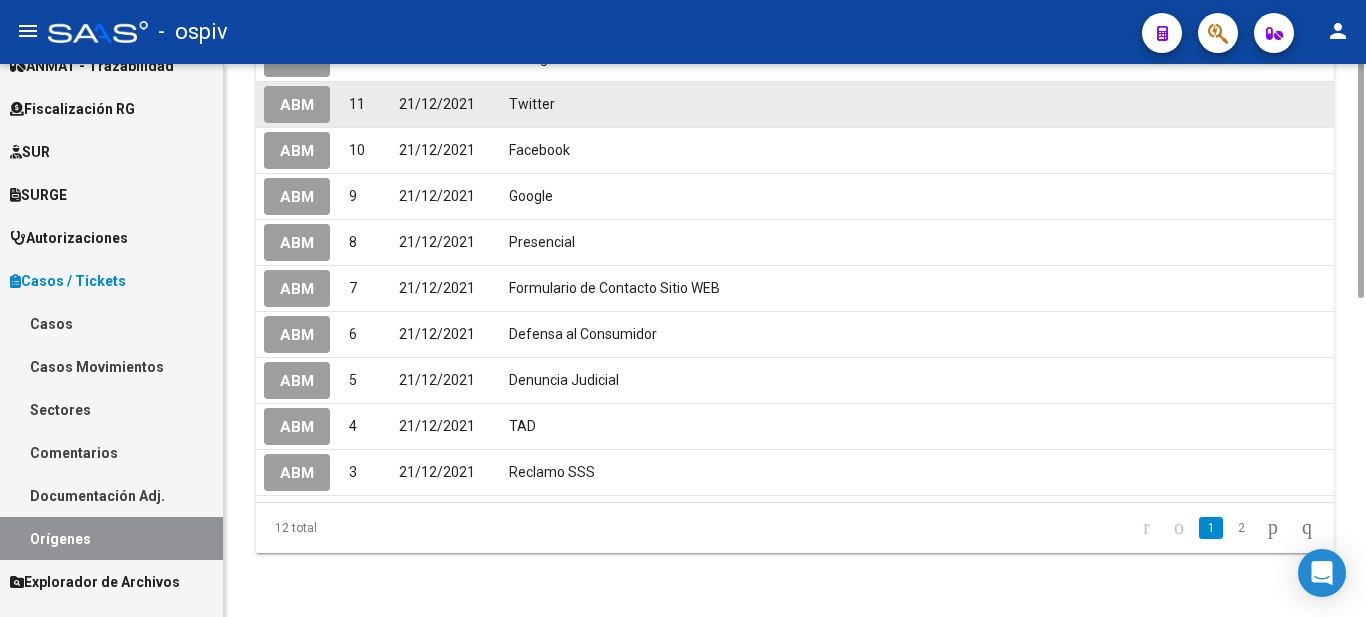 scroll, scrollTop: 178, scrollLeft: 0, axis: vertical 